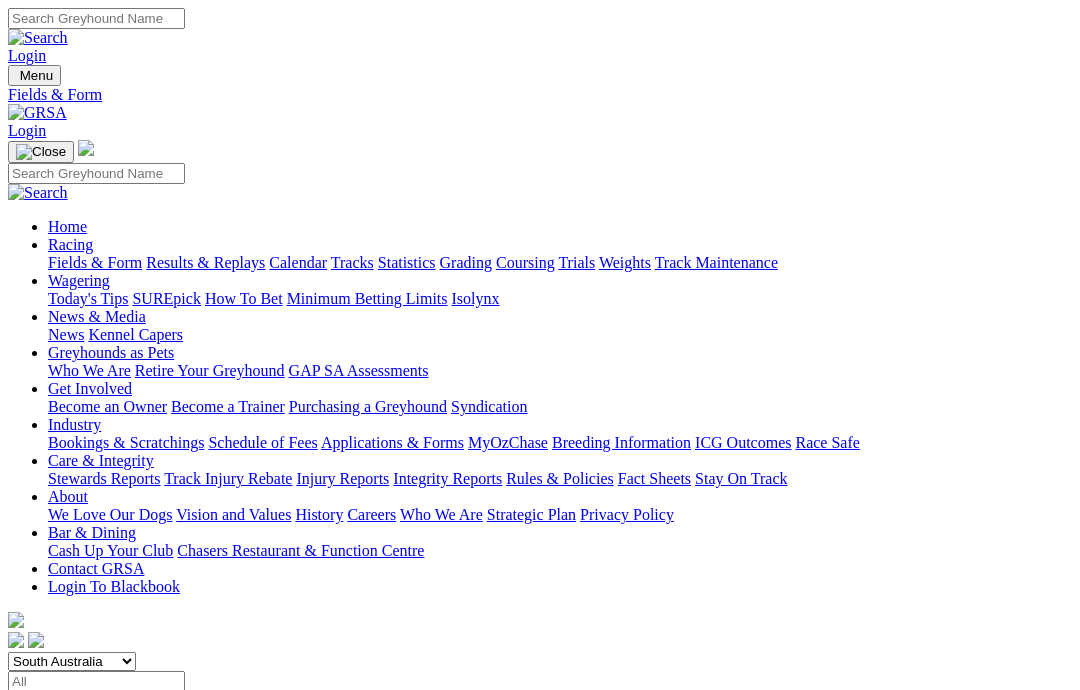 scroll, scrollTop: 34, scrollLeft: 0, axis: vertical 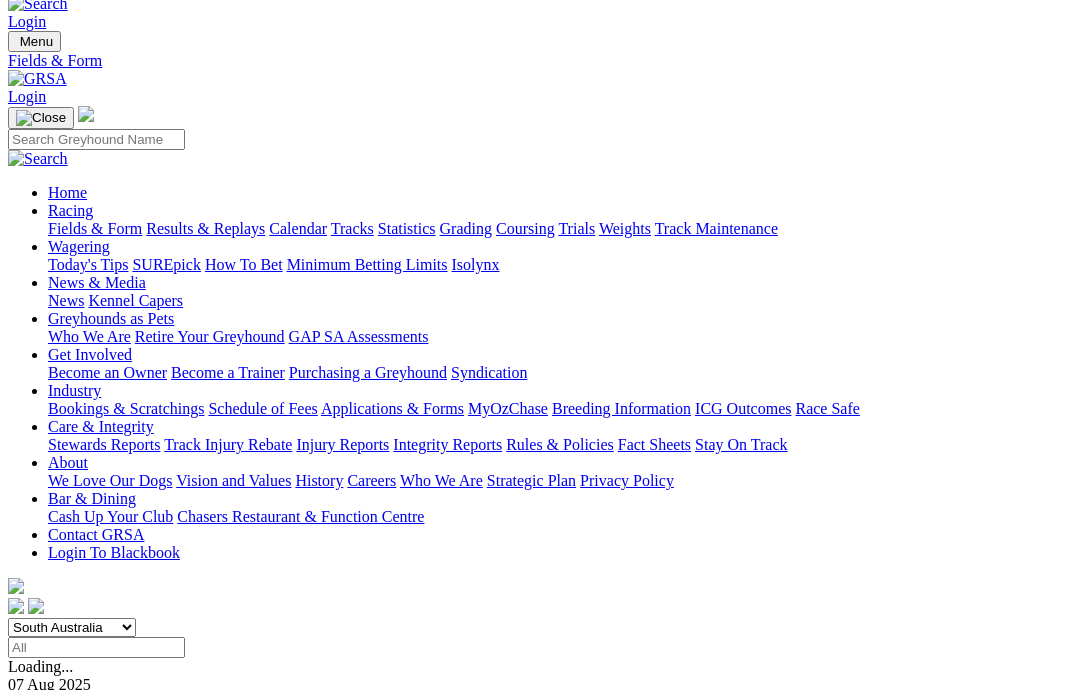 click at bounding box center [96, 647] 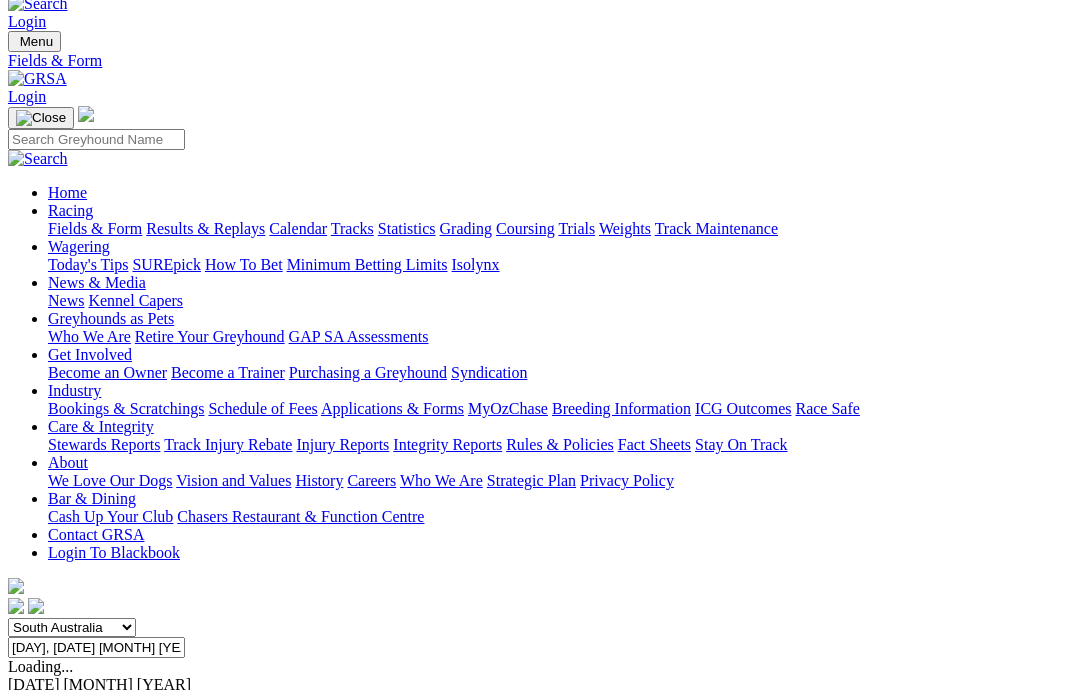 click on "South Australia
New South Wales
Northern Territory
Queensland
Tasmania
Victoria
Western Australia" at bounding box center (72, 627) 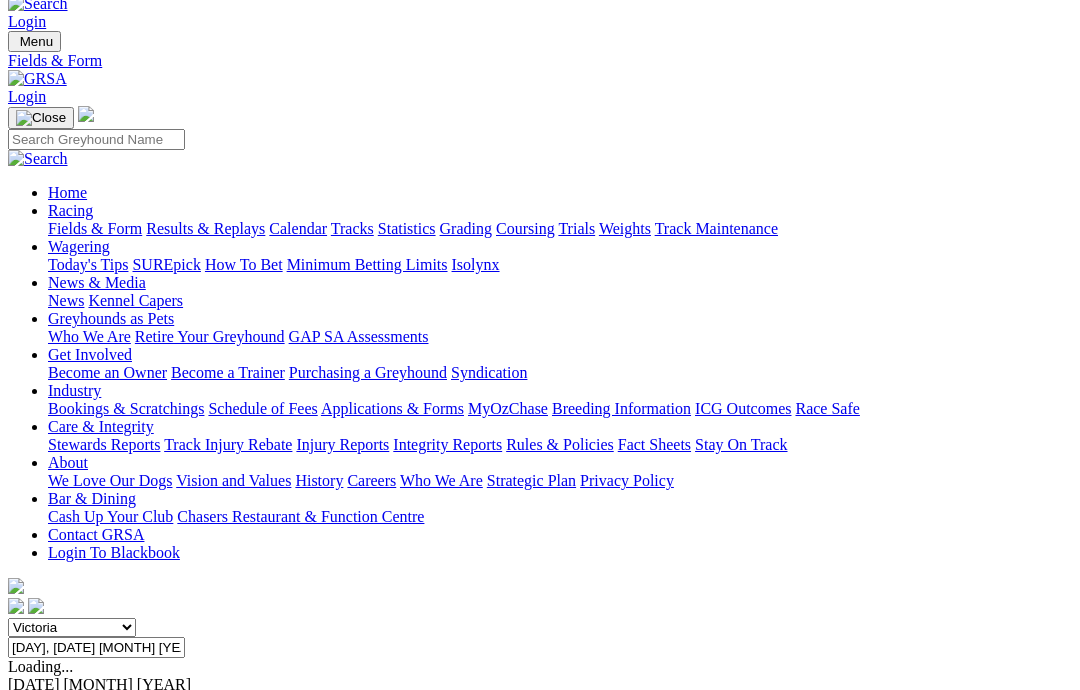 click on "[STATE]
[STATE]
[STATE]
[STATE]
[STATE]
[STATE]
[STATE]
[DAY], [DATE] [MONTH] [YEAR]
Loading...
[DATE] [MONTH] [YEAR]
[CITY]
[DATE] [MONTH] [YEAR]
[TIME]
[LETTER]
[LETTER]
[LETTER]
Looking for a different field for an upcoming race?" at bounding box center (540, 708) 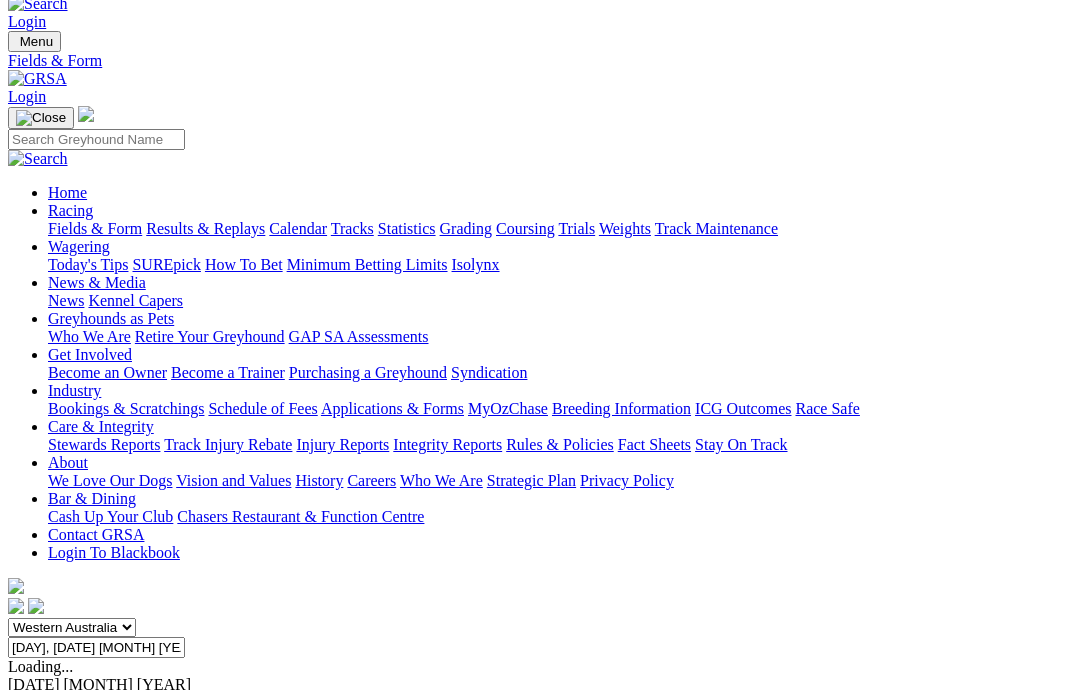 click on "South Australia
New South Wales
Northern Territory
Queensland
Tasmania
Victoria
Western Australia" at bounding box center [72, 627] 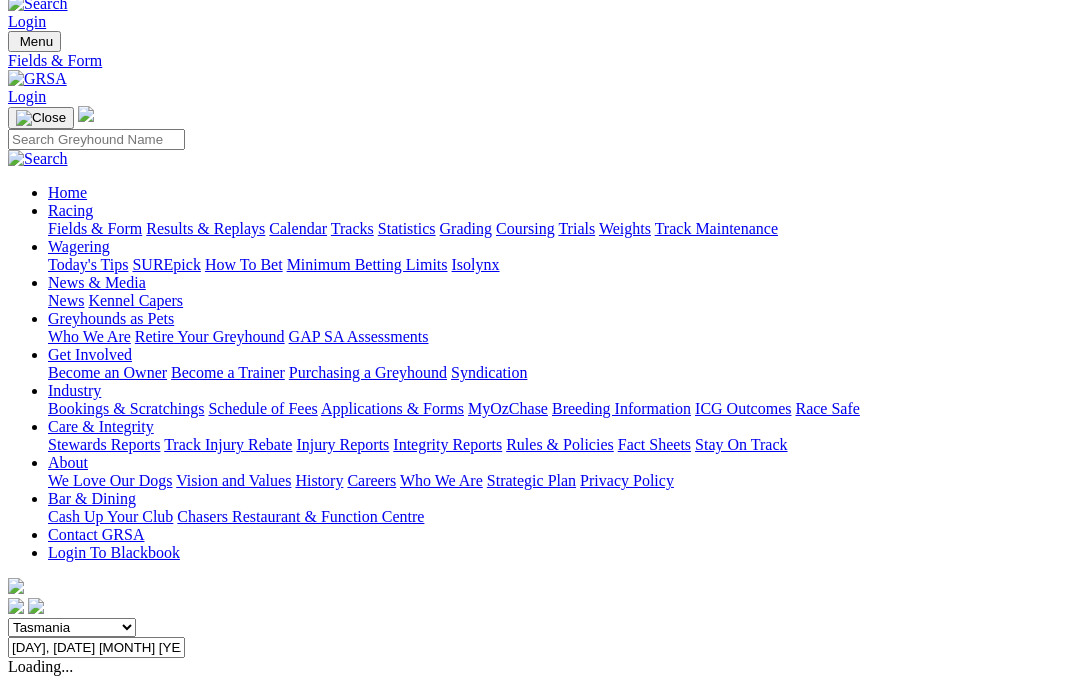 click on "South Australia
New South Wales
Northern Territory
Queensland
Tasmania
Victoria
Western Australia" at bounding box center (72, 627) 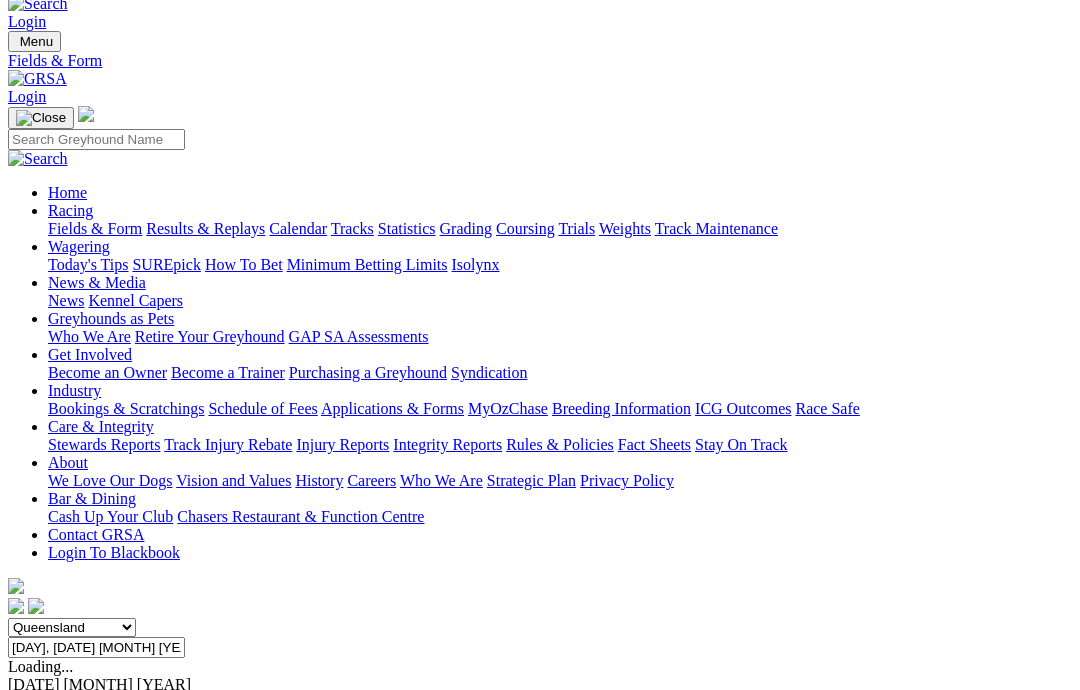 click on "South Australia
New South Wales
Northern Territory
Queensland
Tasmania
Victoria
Western Australia" at bounding box center (72, 627) 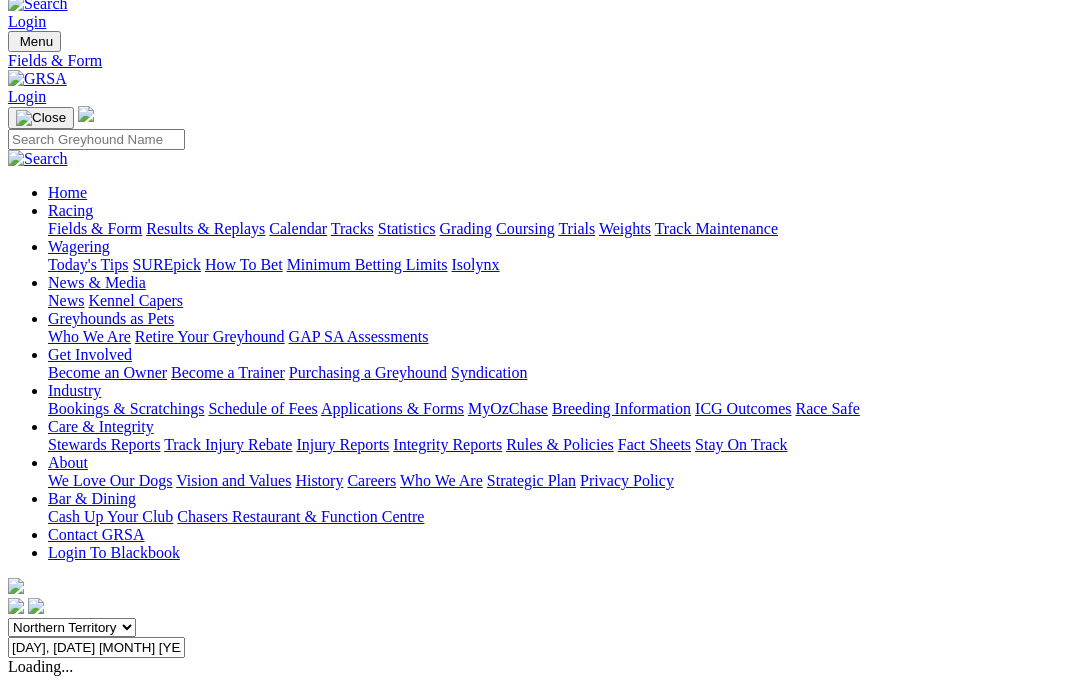 click on "South Australia
New South Wales
Northern Territory
Queensland
Tasmania
Victoria
Western Australia" at bounding box center [72, 627] 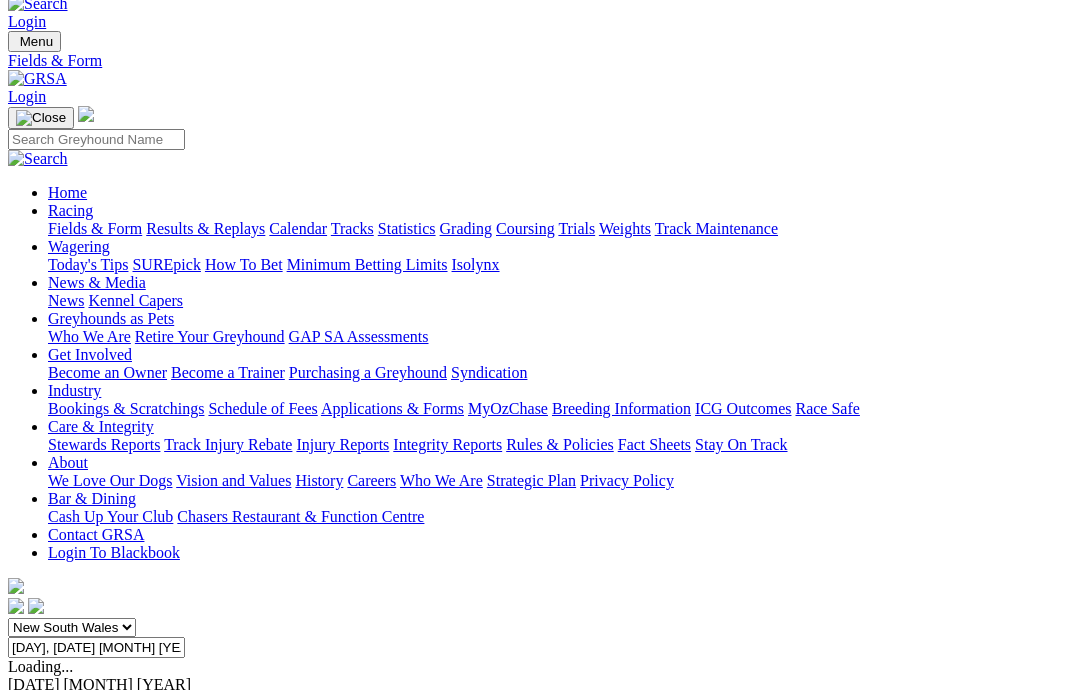 click on "South Australia
New South Wales
Northern Territory
Queensland
Tasmania
Victoria
Western Australia" at bounding box center [72, 627] 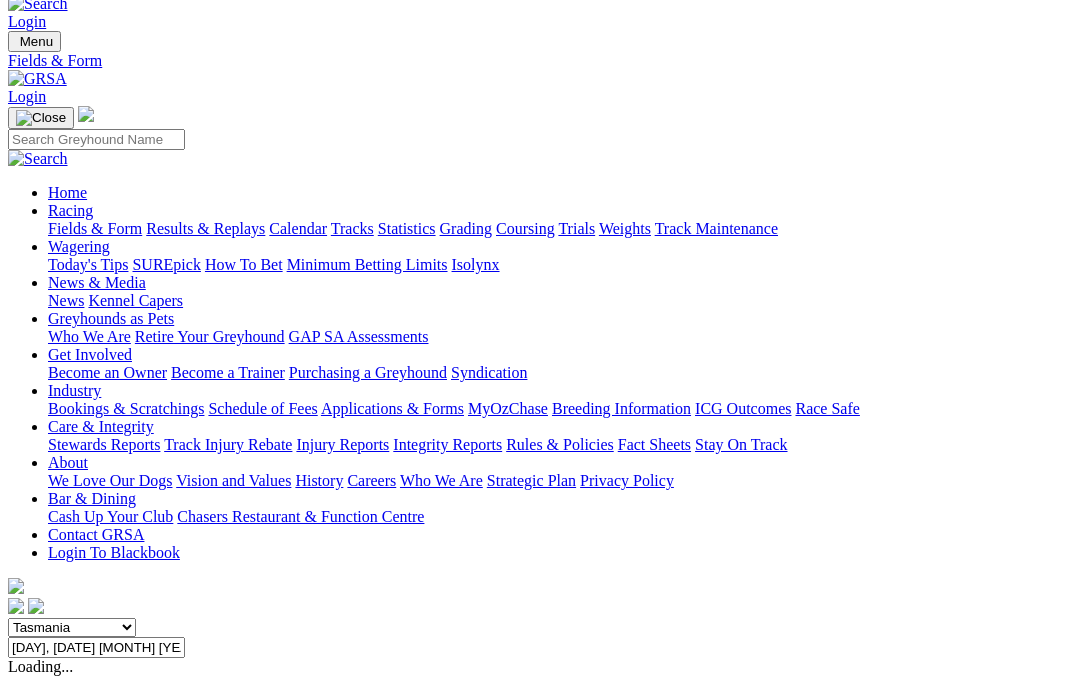 click on "South Australia
New South Wales
Northern Territory
Queensland
Tasmania
Victoria
Western Australia" at bounding box center [72, 627] 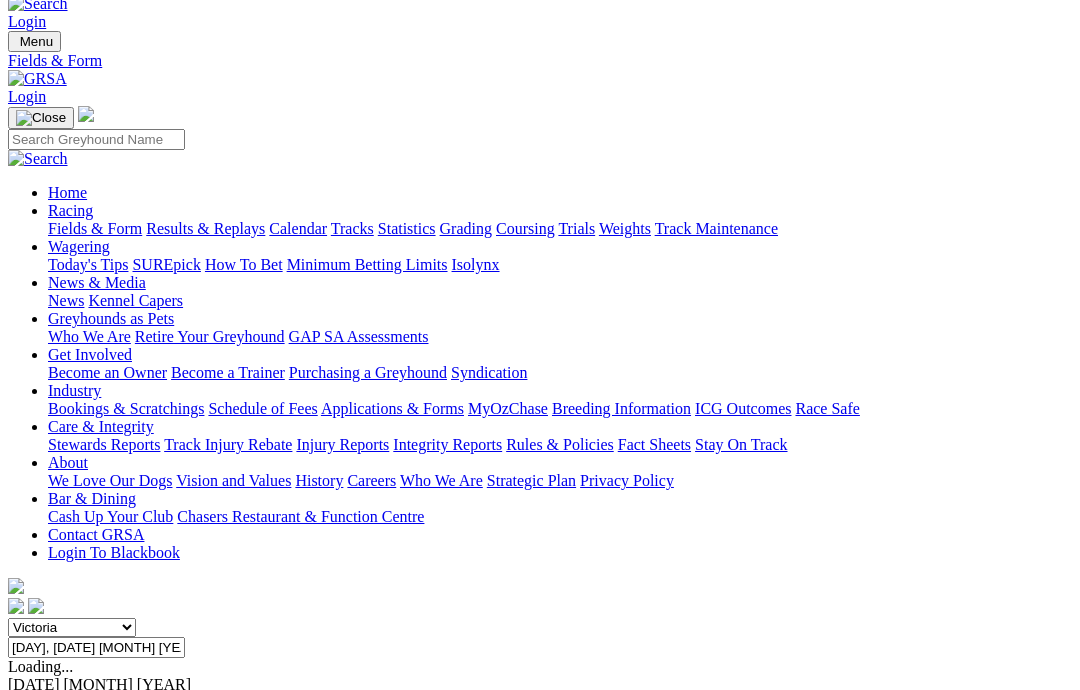 click on "[DAY], [DATE] [MONTH] [YEAR]" at bounding box center (96, 647) 